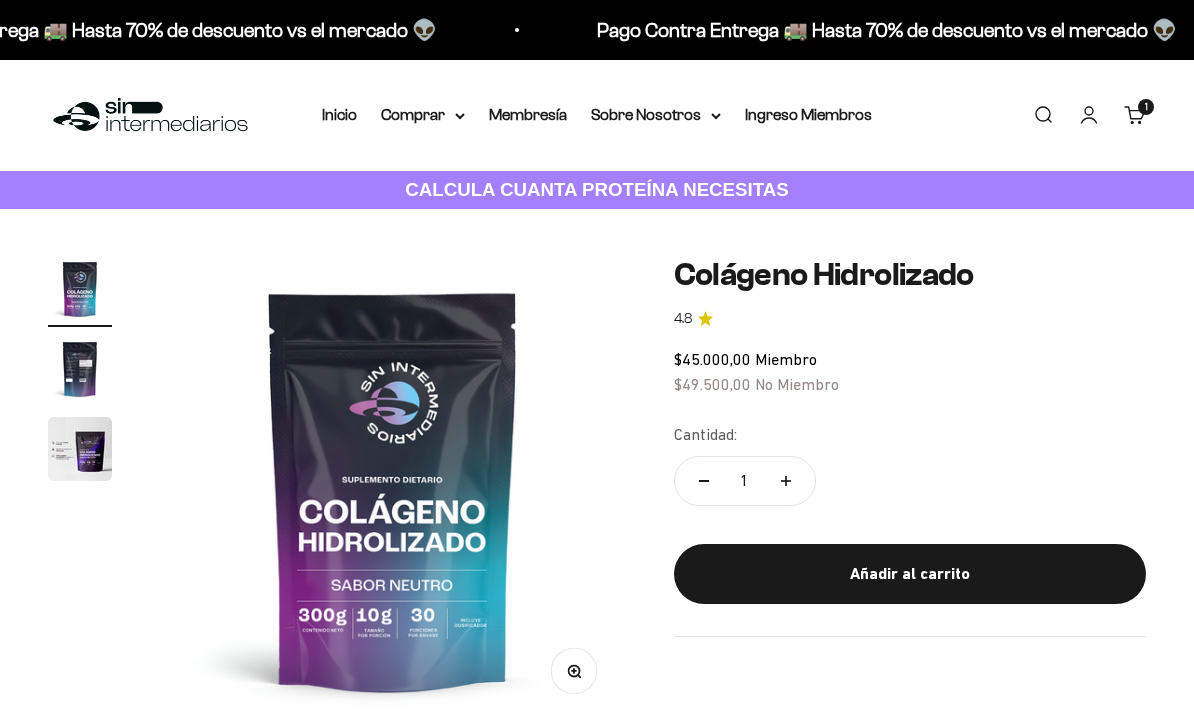 scroll, scrollTop: 0, scrollLeft: 0, axis: both 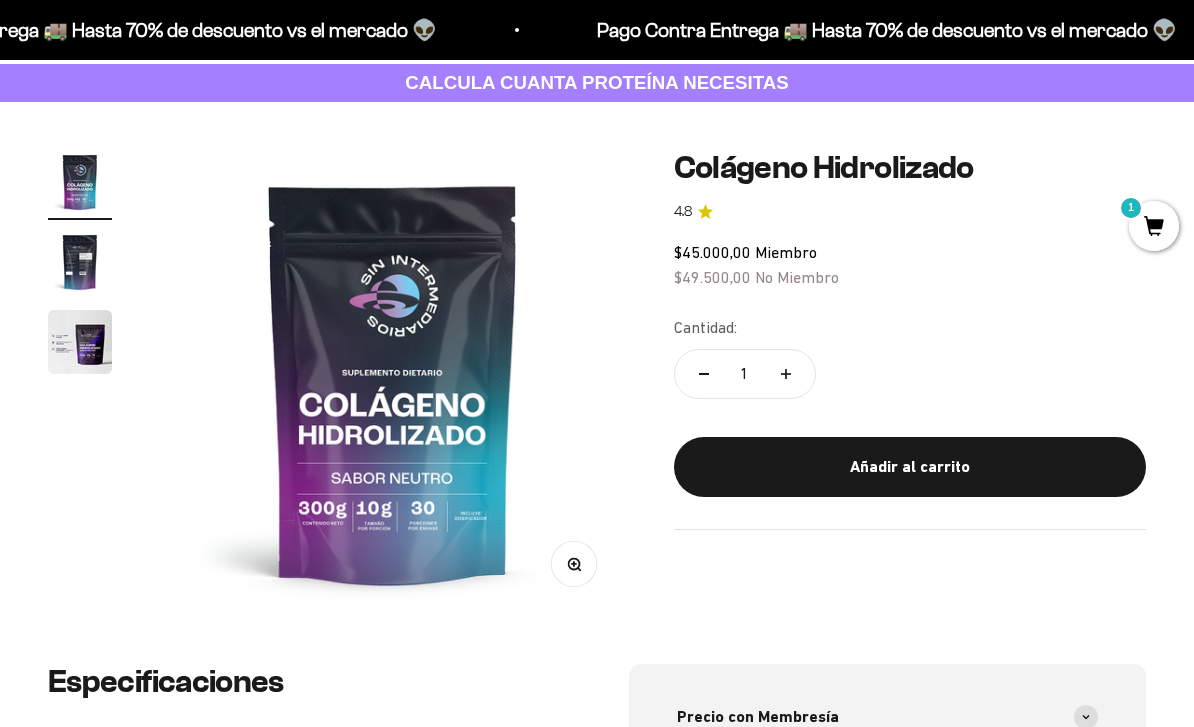click on "Zoom
Ir al artículo 1
Ir al artículo 2
Ir al artículo 3
Colágeno Hidrolizado 4.8
$45.000,00   Miembro $49.500,00   No Miembro
Cantidad:
1
Añadir al carrito" at bounding box center (597, 383) 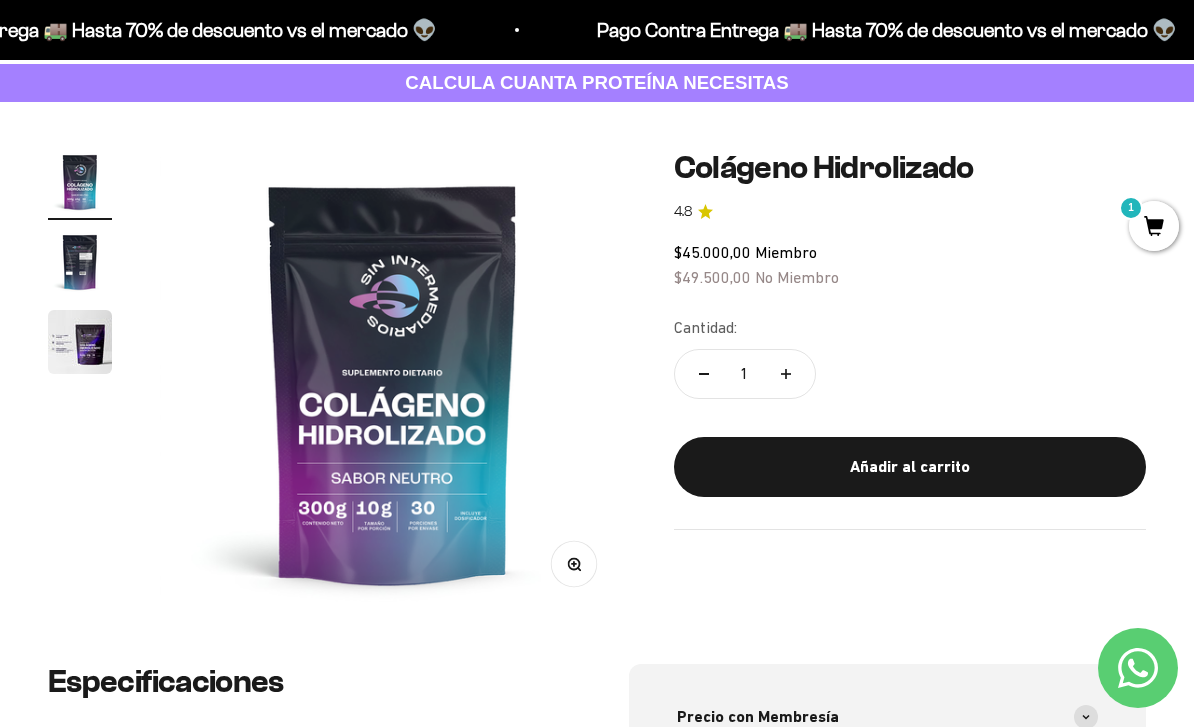 click on "Añadir al carrito" at bounding box center (910, 467) 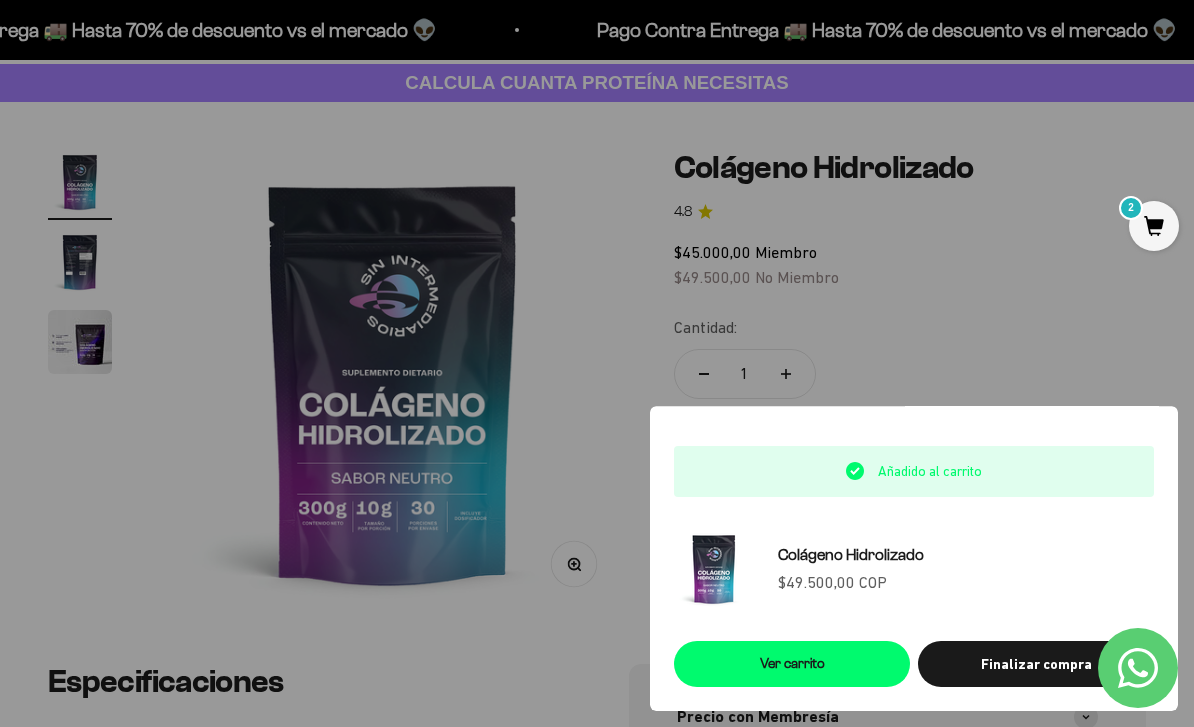 click at bounding box center (597, 363) 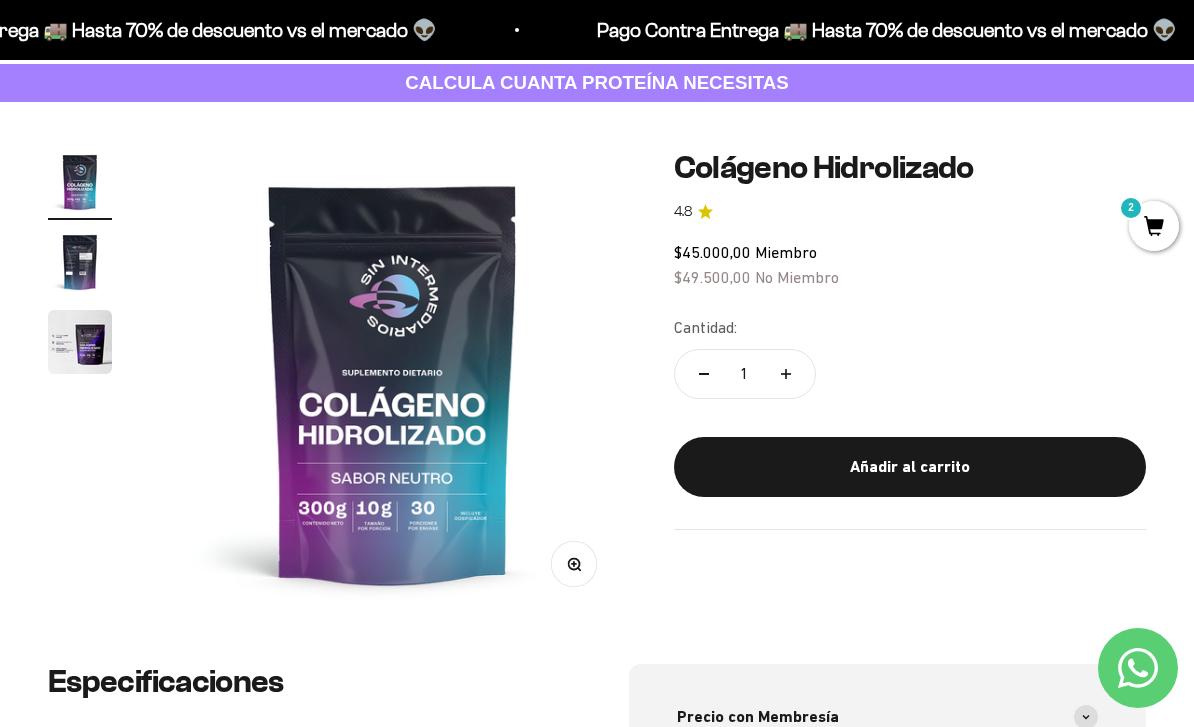 click on "2" at bounding box center [1154, 226] 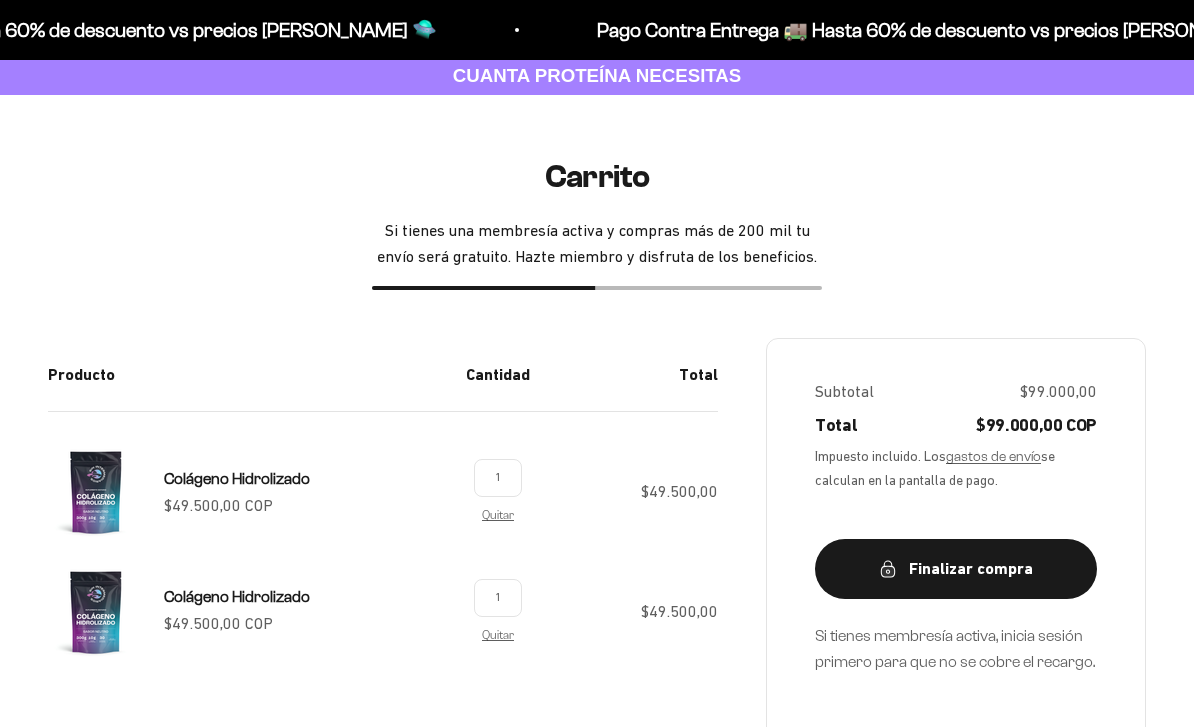 scroll, scrollTop: 114, scrollLeft: 0, axis: vertical 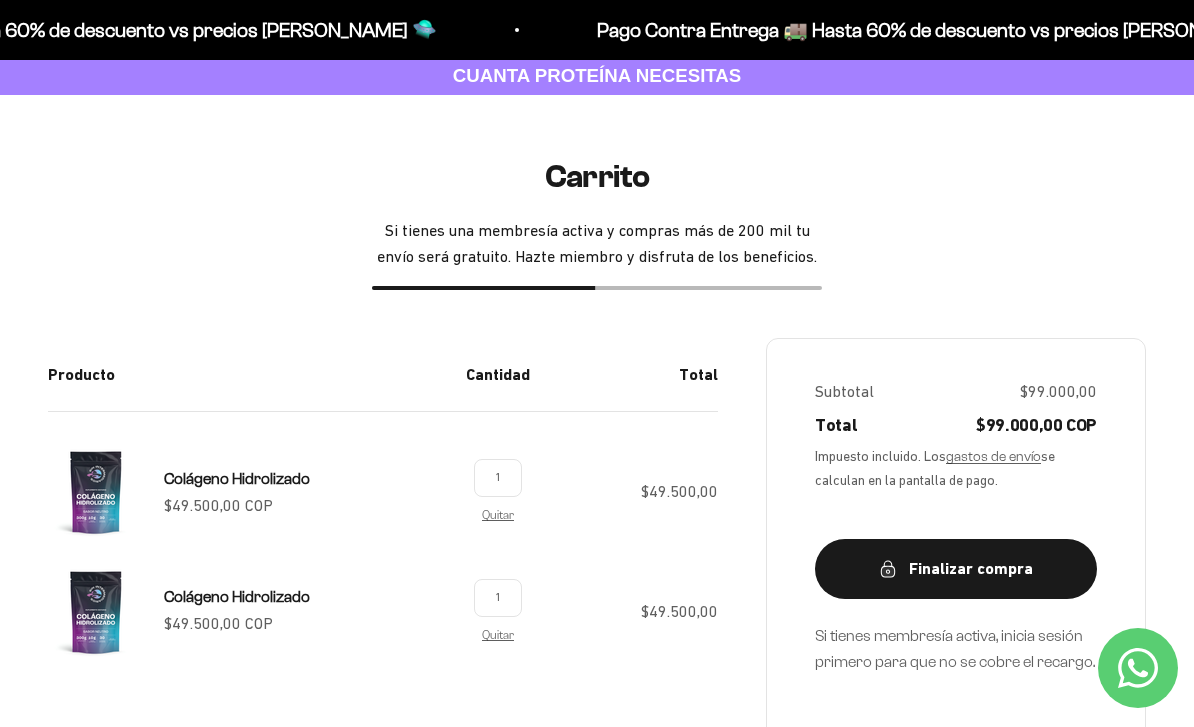 click on "Quitar" at bounding box center [498, 634] 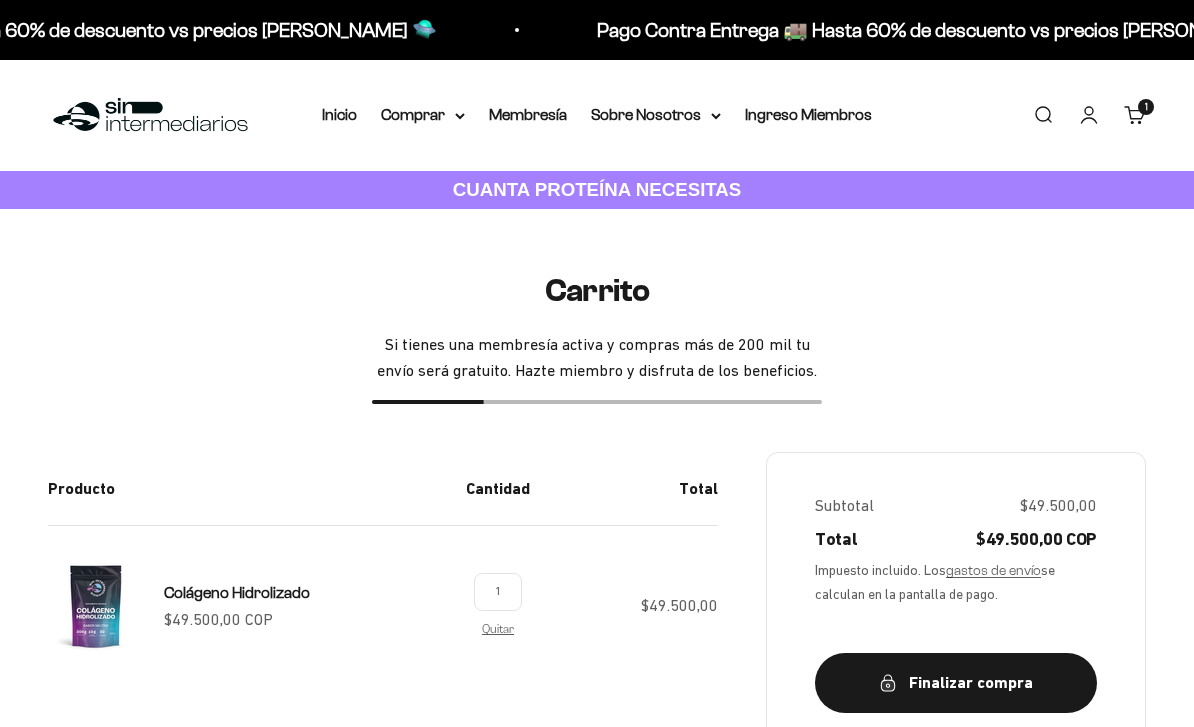 scroll, scrollTop: 0, scrollLeft: 0, axis: both 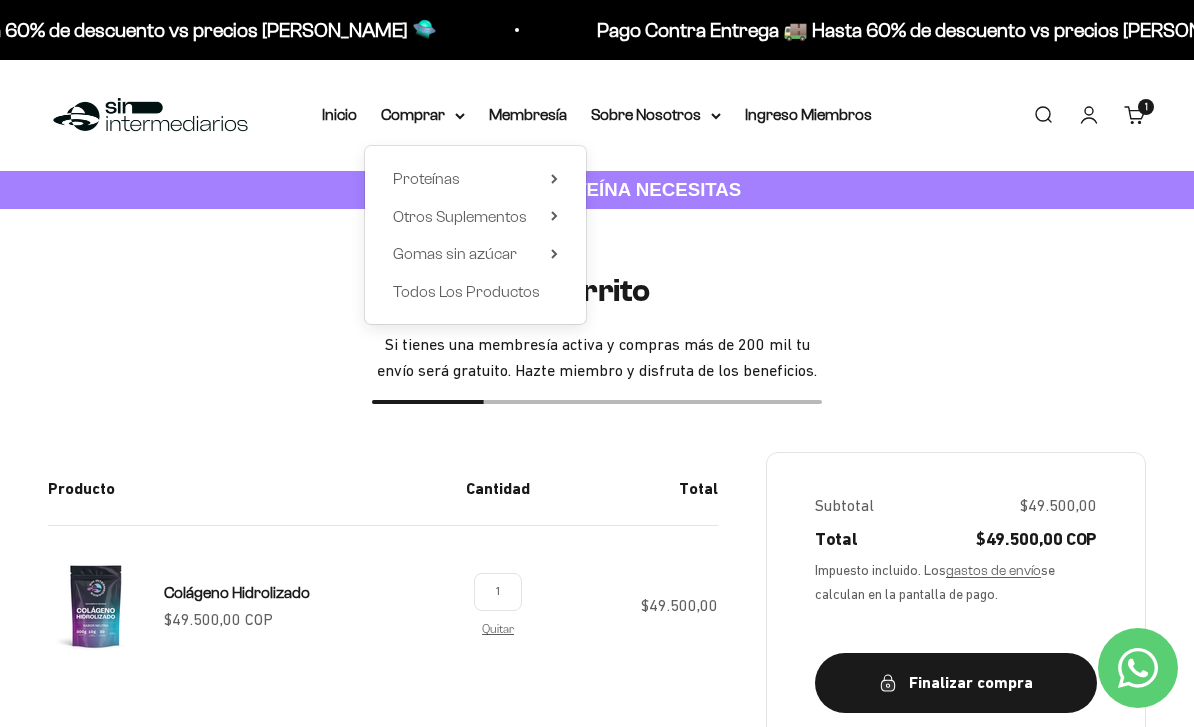 click on "Proteínas" at bounding box center [475, 179] 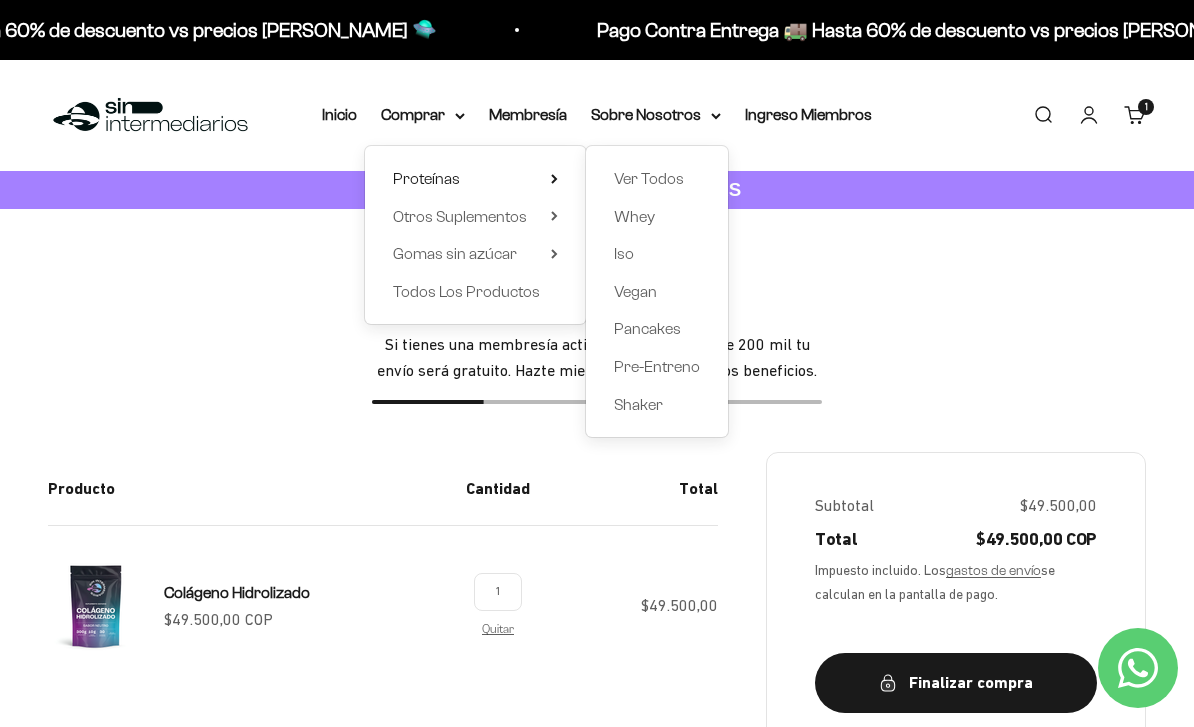 click on "Ver Todos" at bounding box center [649, 179] 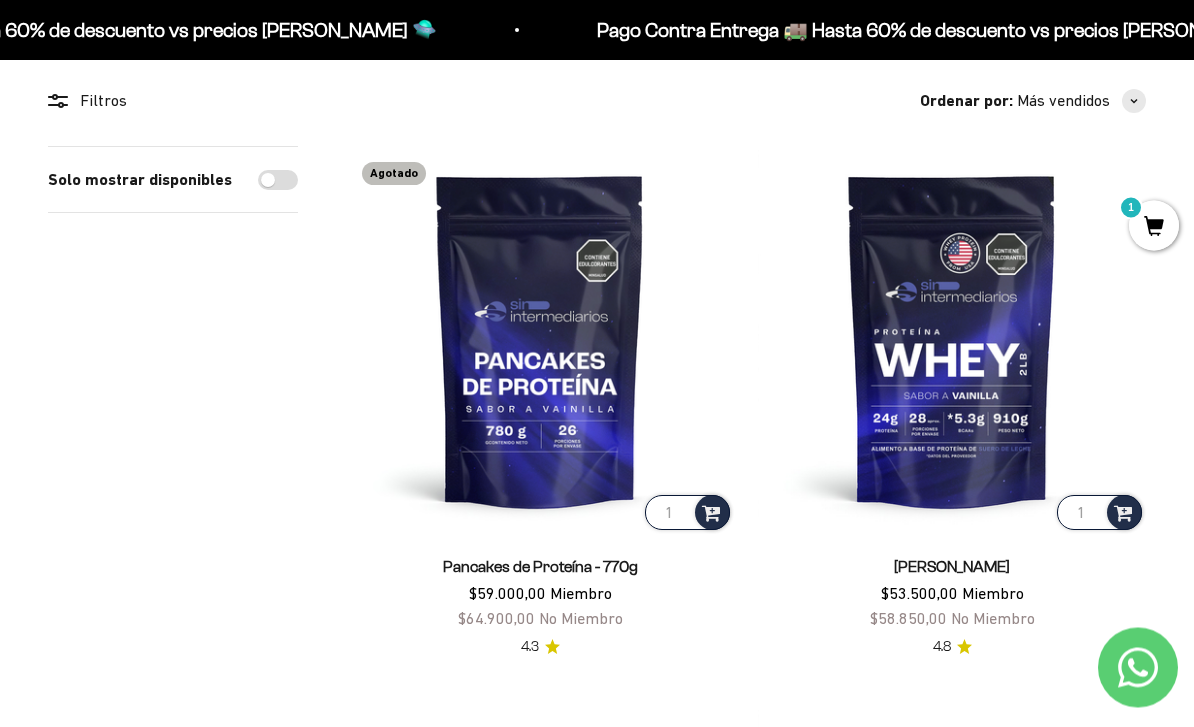 scroll, scrollTop: 169, scrollLeft: 0, axis: vertical 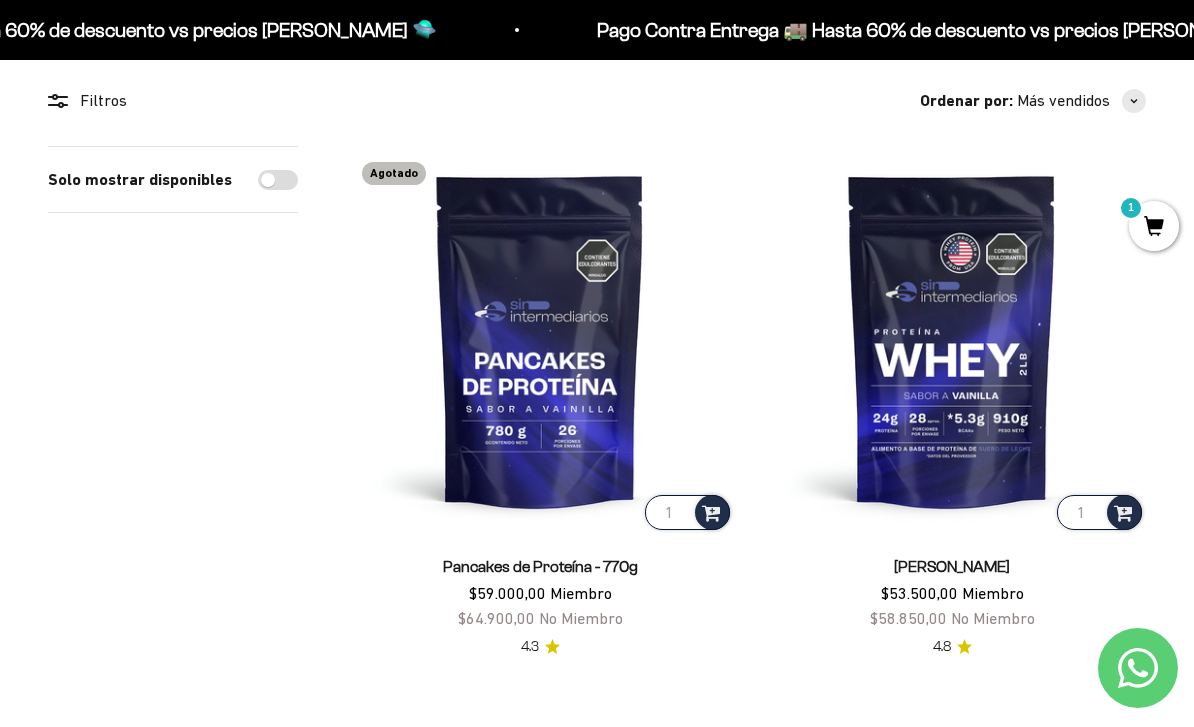 click at bounding box center [711, 511] 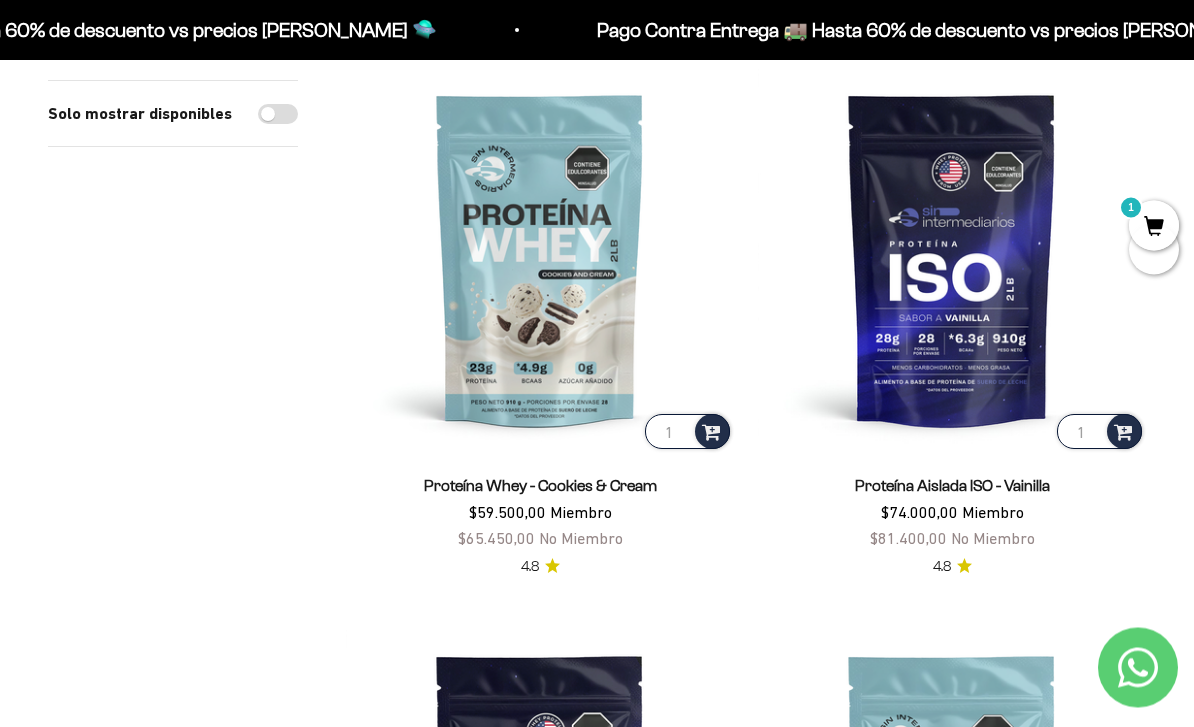 scroll, scrollTop: 810, scrollLeft: 0, axis: vertical 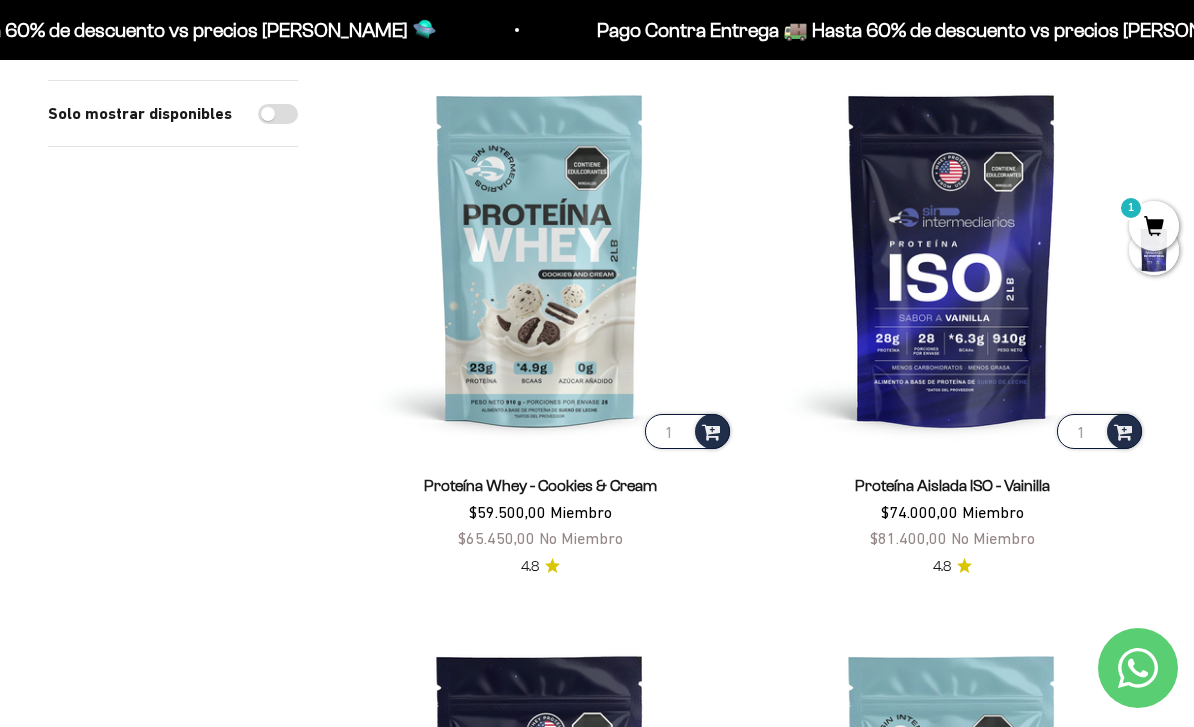 click at bounding box center [952, 259] 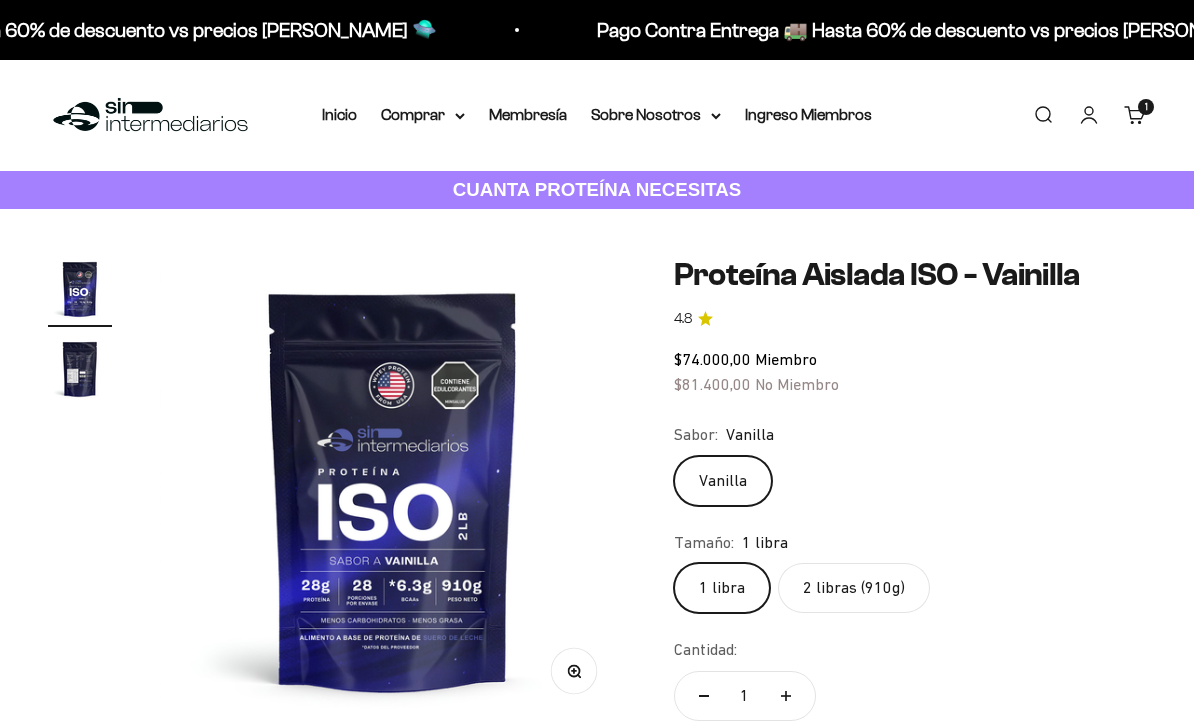scroll, scrollTop: 0, scrollLeft: 0, axis: both 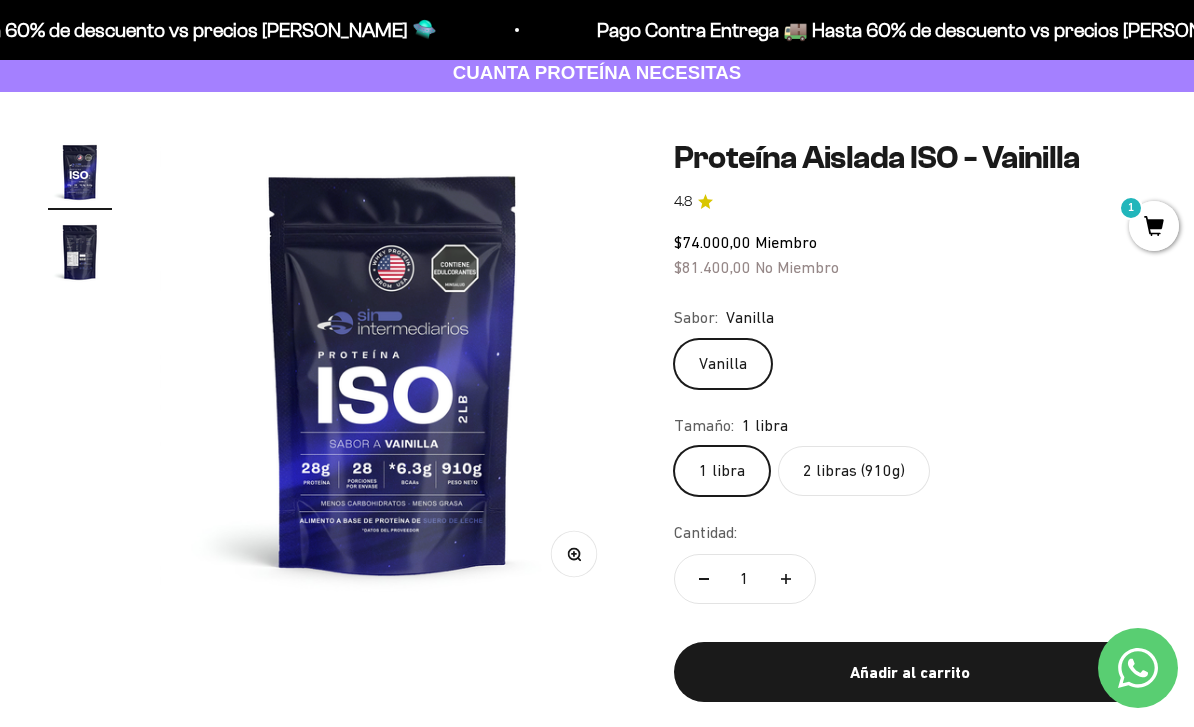click on "2 libras (910g)" 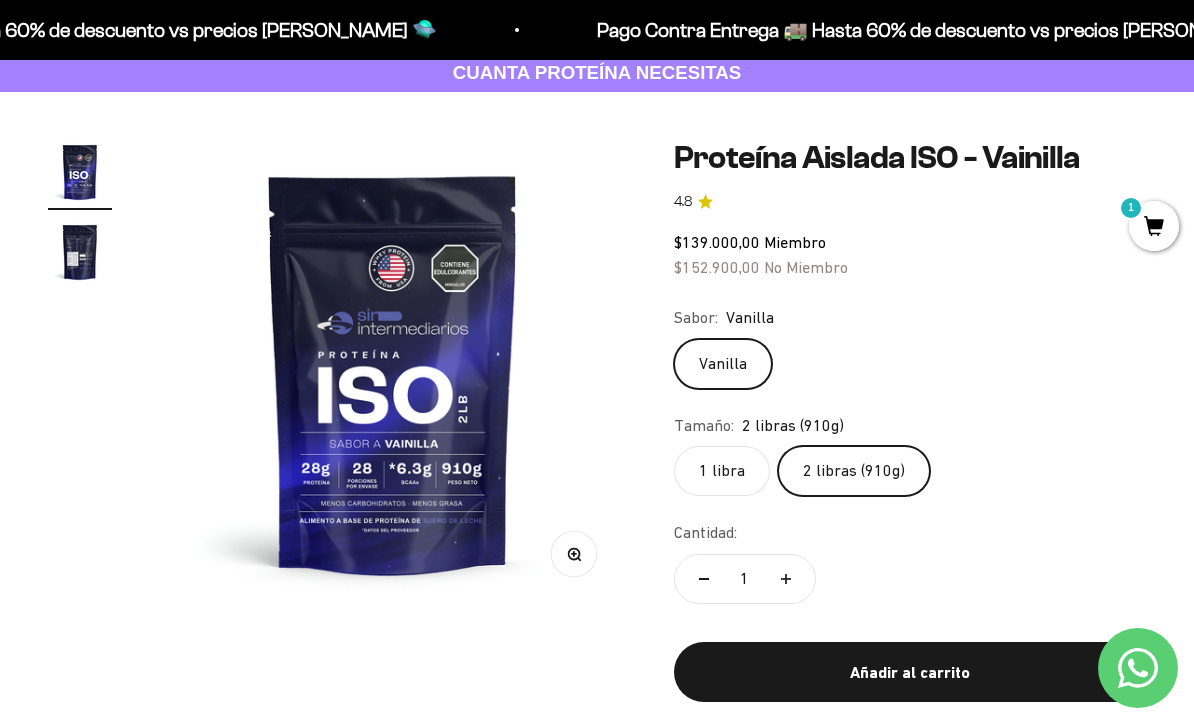click on "1 libra" 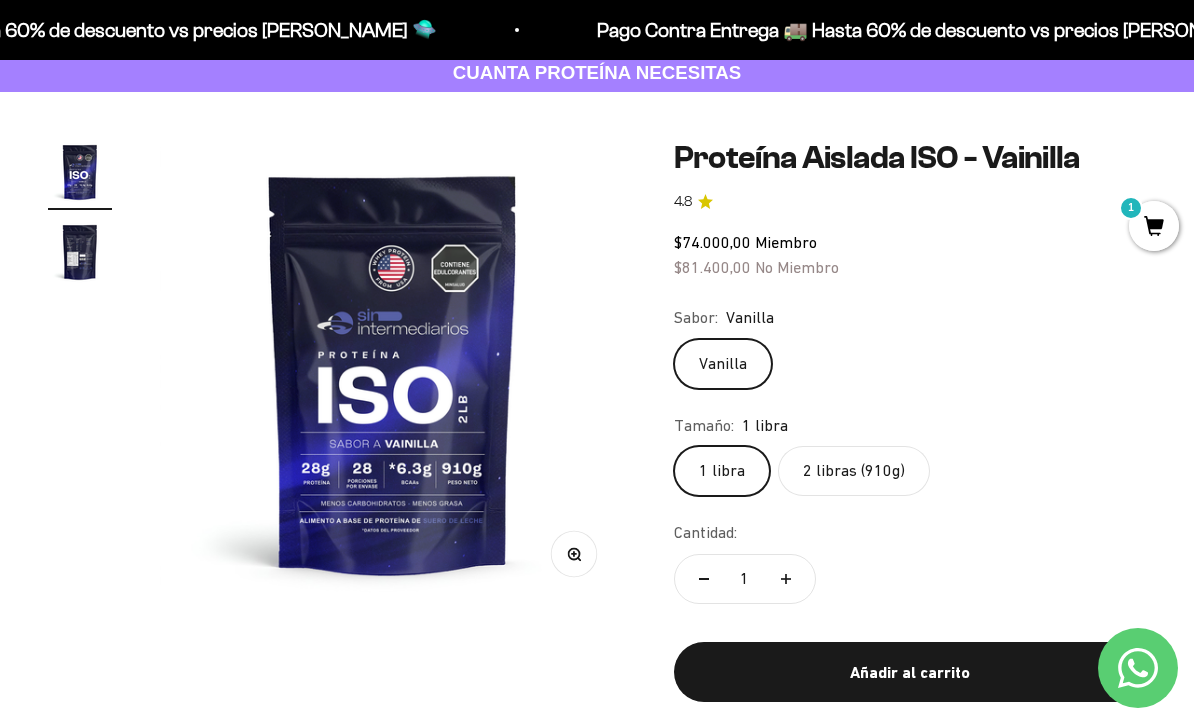 click on "Añadir al carrito" at bounding box center [910, 672] 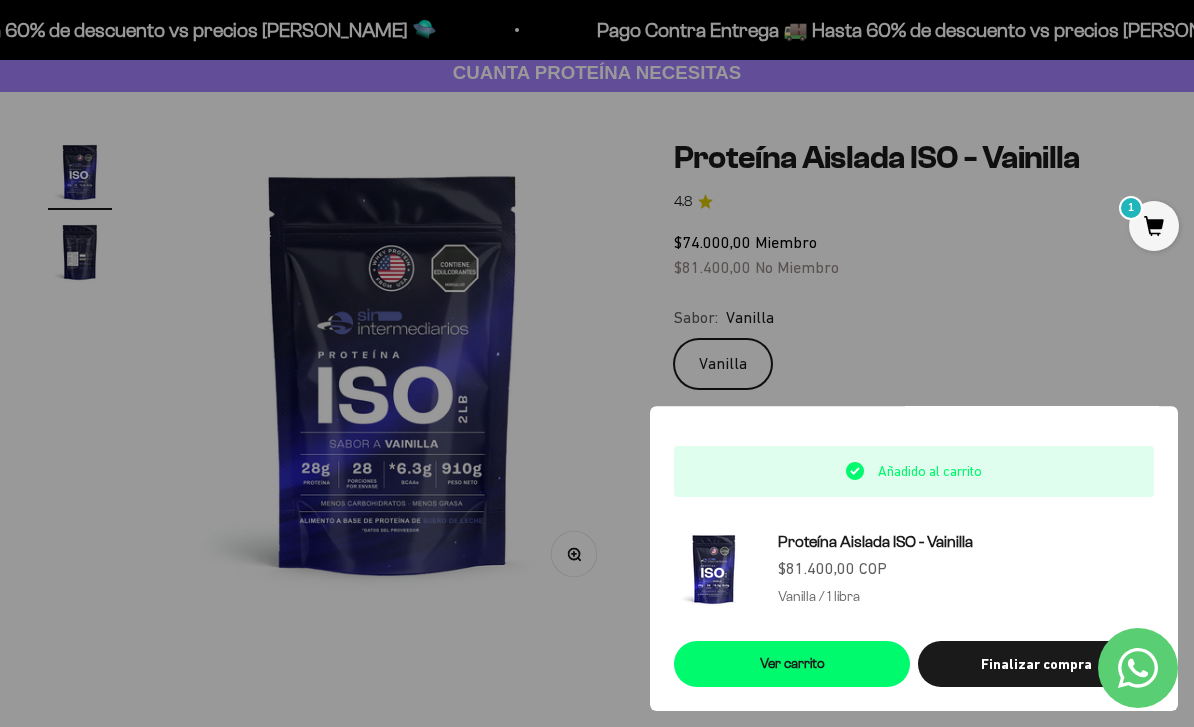 scroll, scrollTop: 0, scrollLeft: 0, axis: both 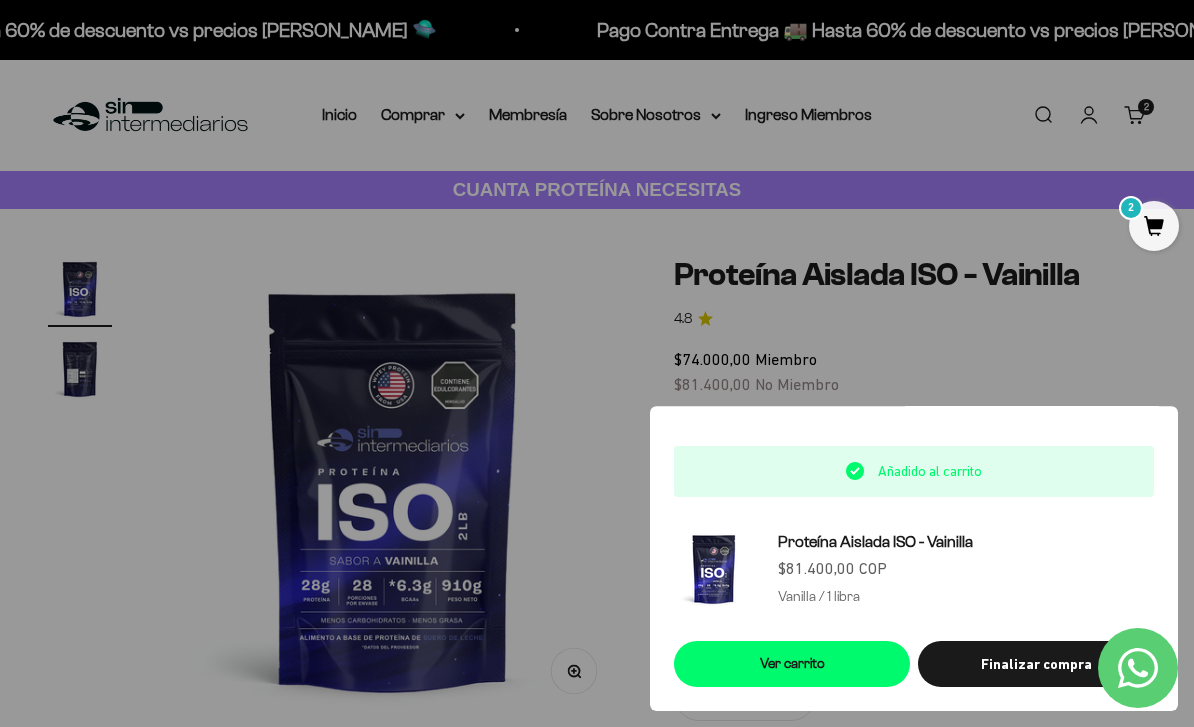 click at bounding box center [597, 363] 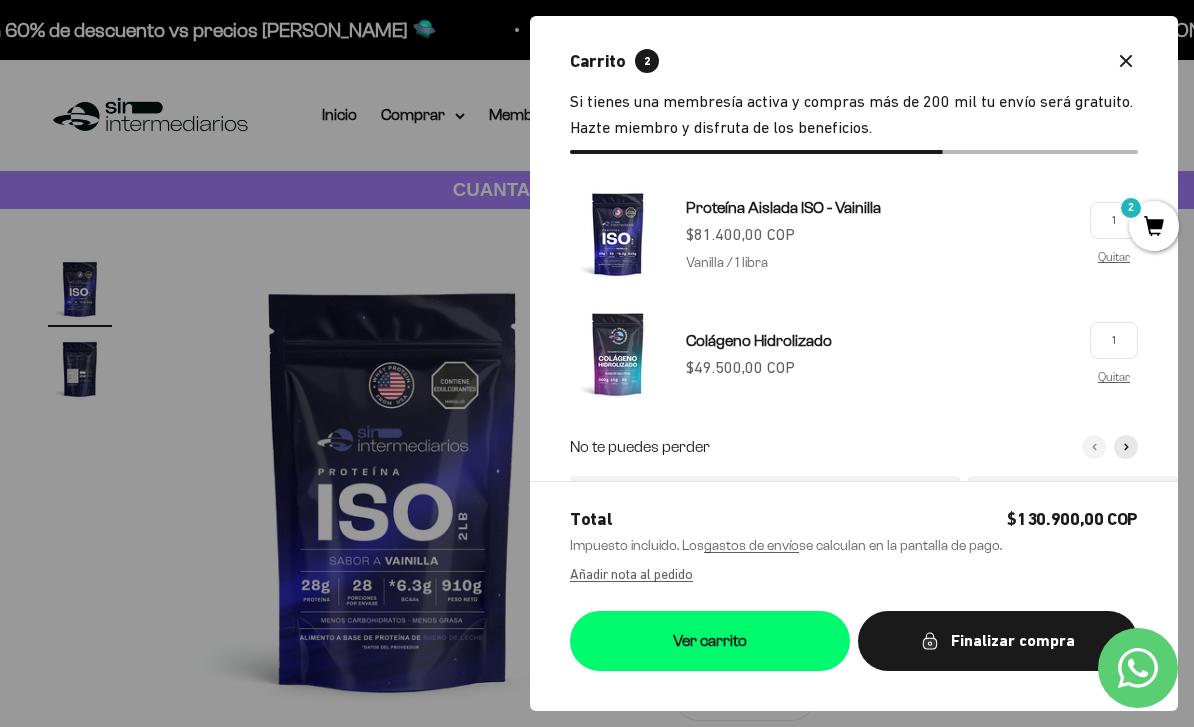 click on "Ver carrito" at bounding box center (710, 641) 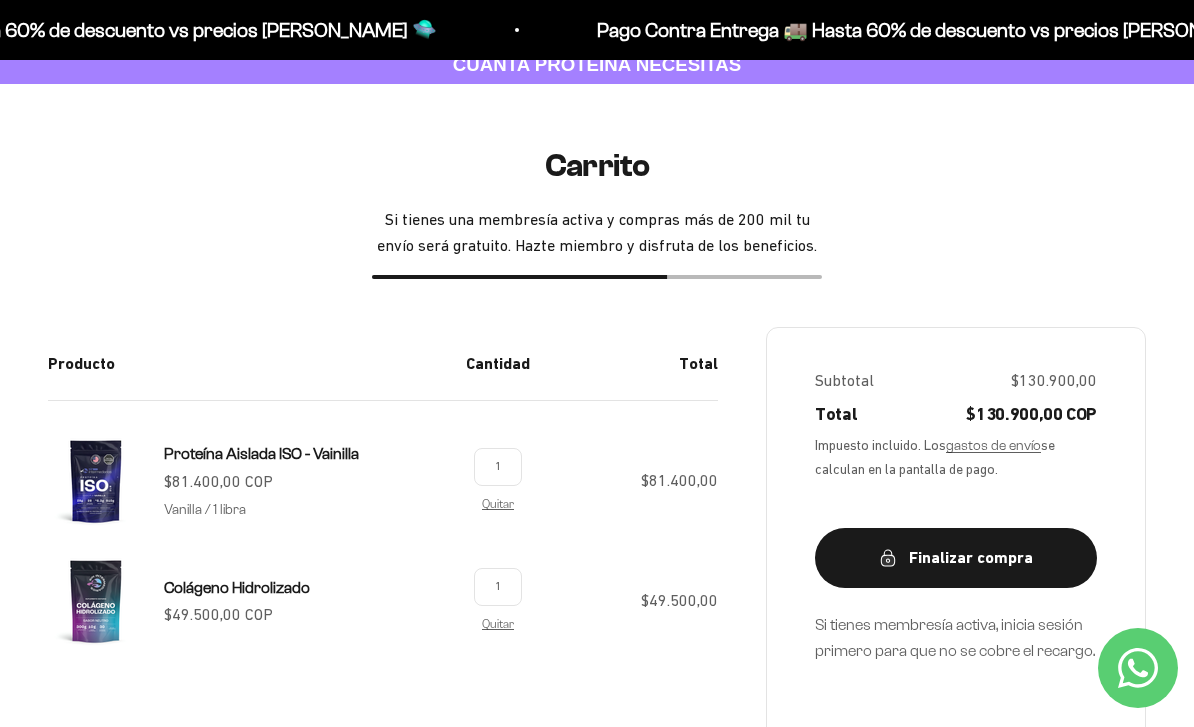 scroll, scrollTop: 0, scrollLeft: 0, axis: both 